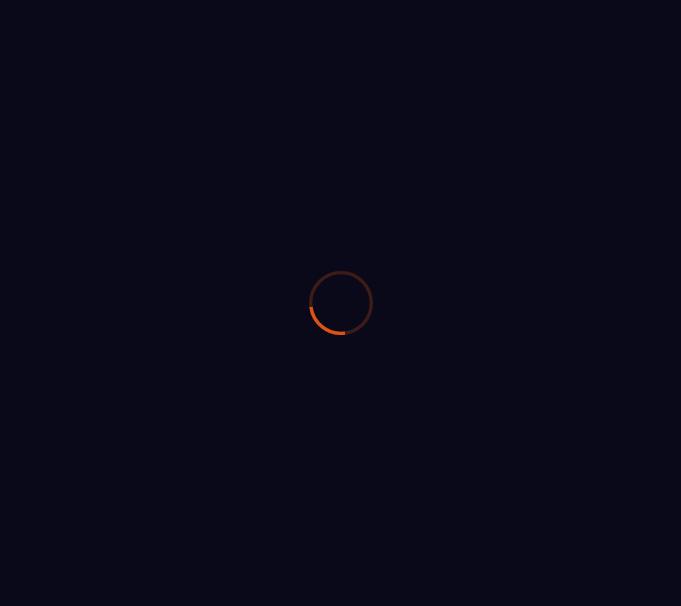 scroll, scrollTop: 0, scrollLeft: 0, axis: both 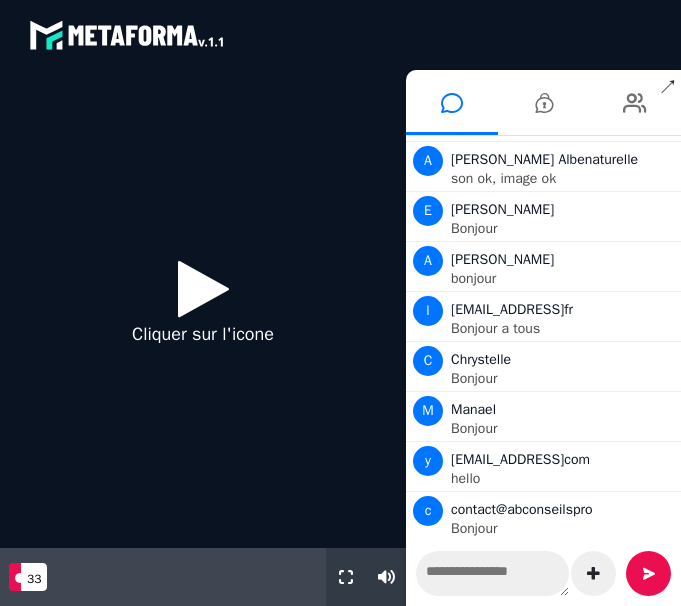 click at bounding box center [203, 288] 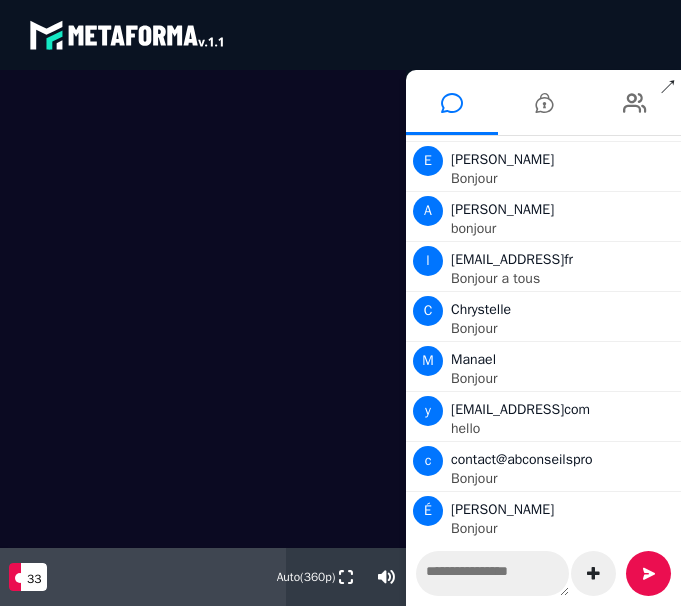 scroll, scrollTop: 368, scrollLeft: 0, axis: vertical 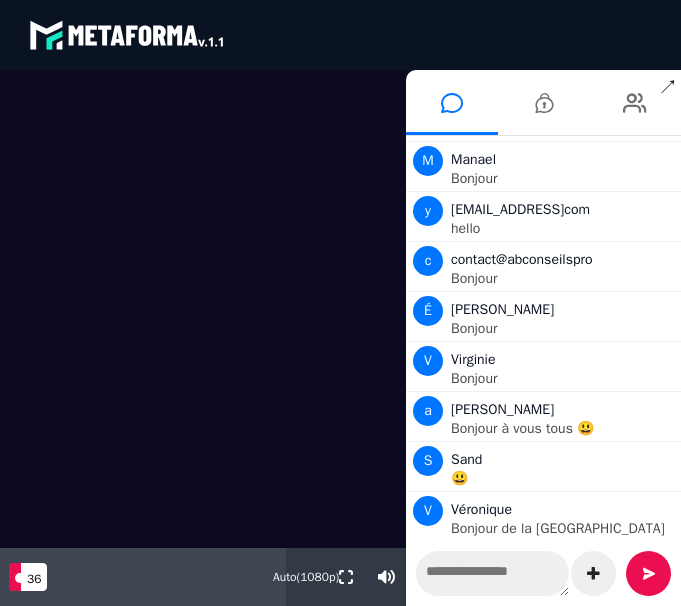 click at bounding box center (492, 573) 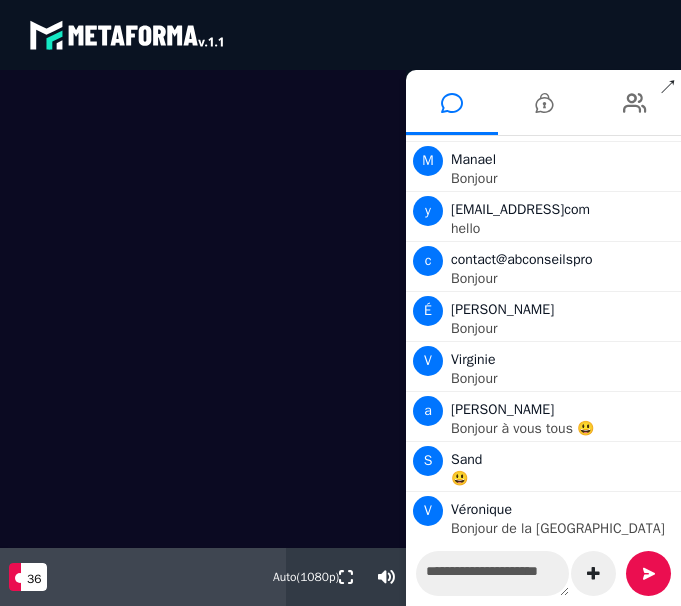 scroll, scrollTop: 6, scrollLeft: 0, axis: vertical 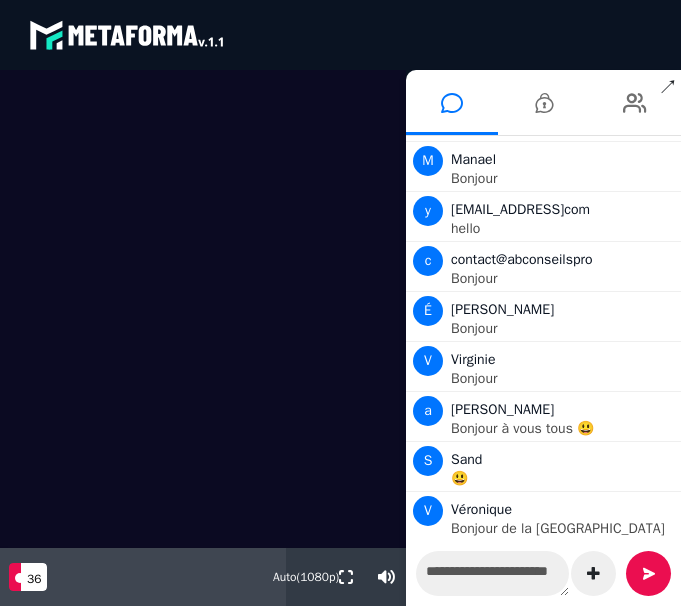 type on "**********" 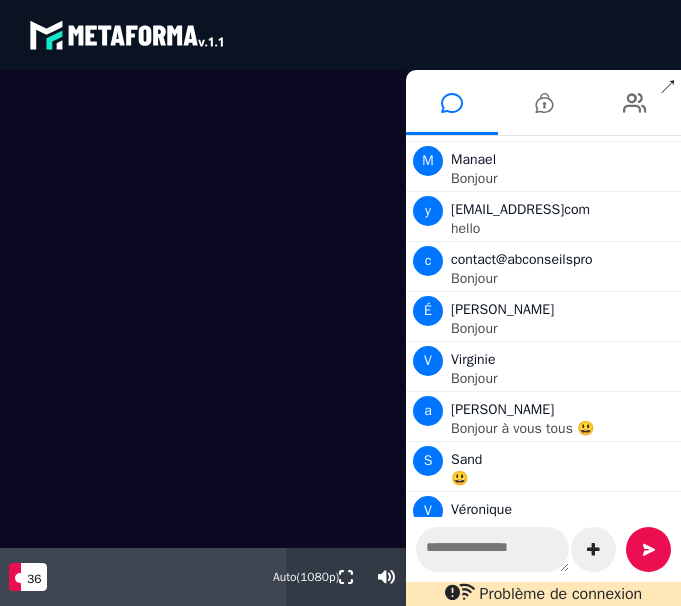 scroll, scrollTop: 0, scrollLeft: 0, axis: both 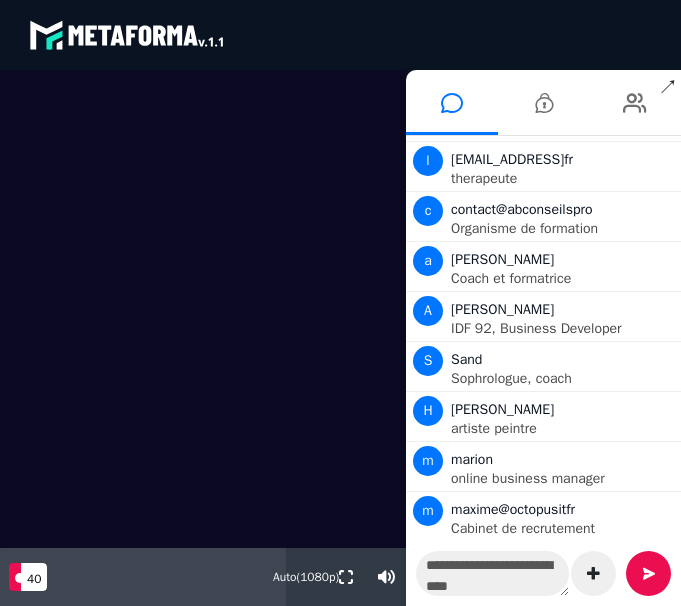 type on "**********" 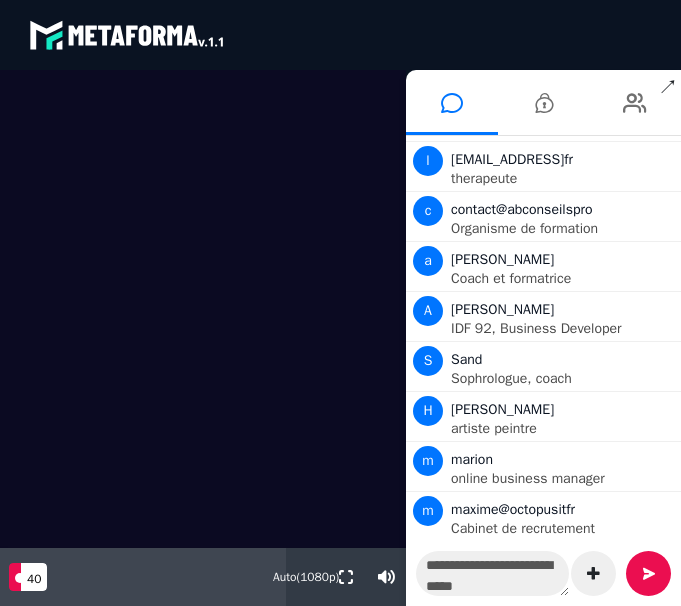 scroll, scrollTop: 1318, scrollLeft: 0, axis: vertical 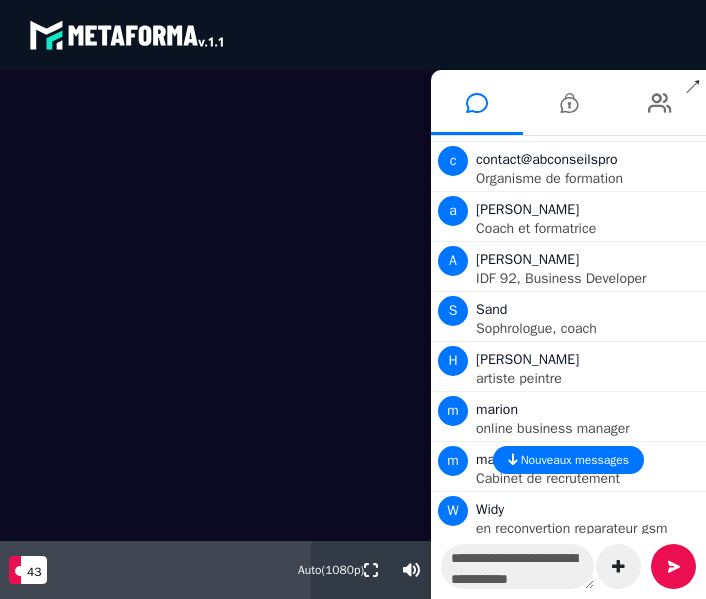 type on "**********" 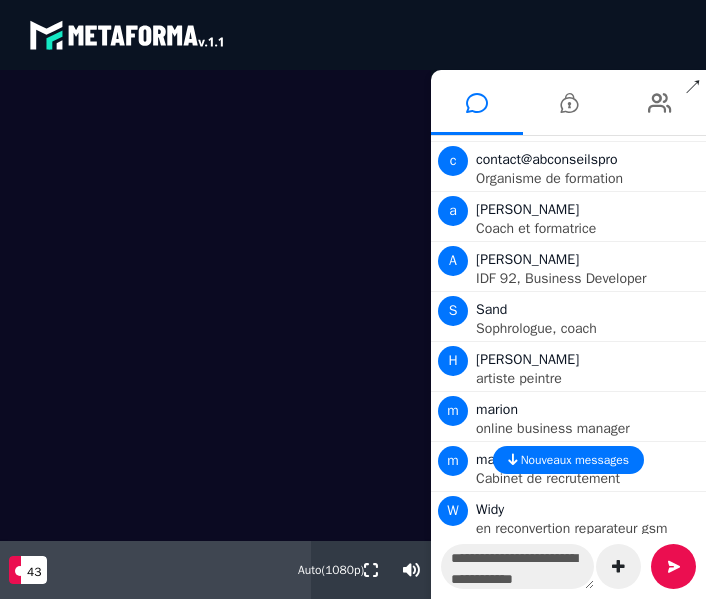 scroll, scrollTop: 27, scrollLeft: 0, axis: vertical 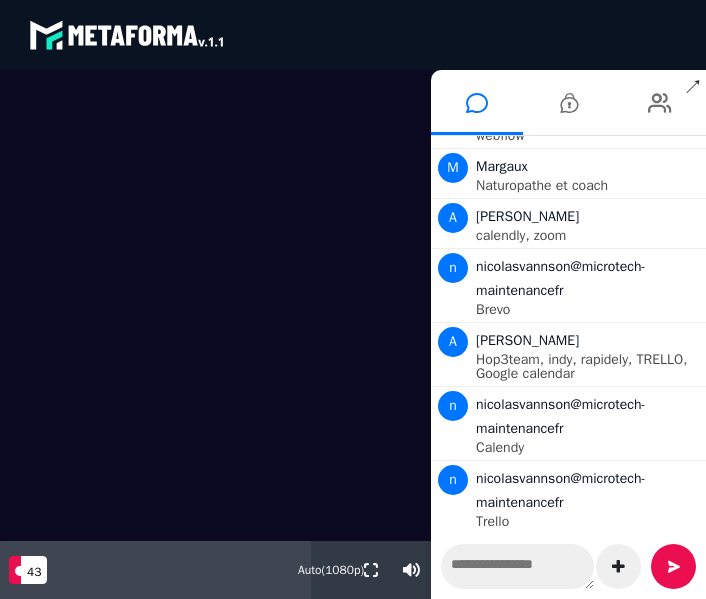 click at bounding box center (517, 566) 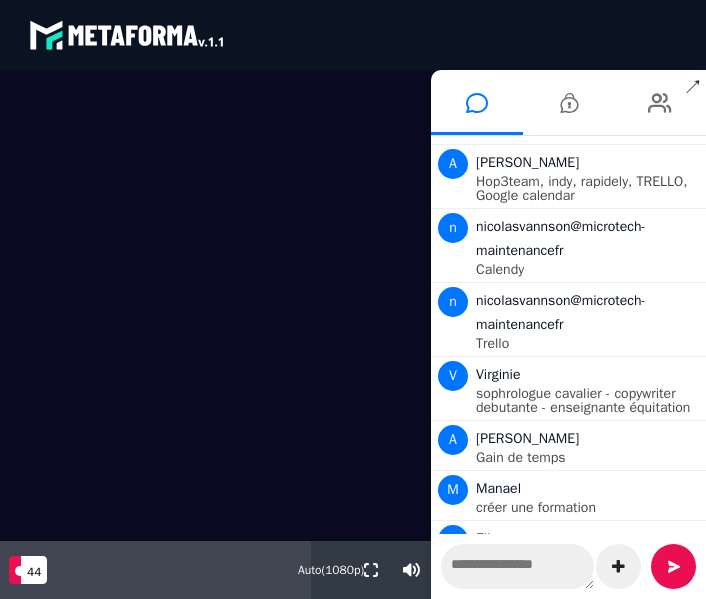 scroll, scrollTop: 2755, scrollLeft: 0, axis: vertical 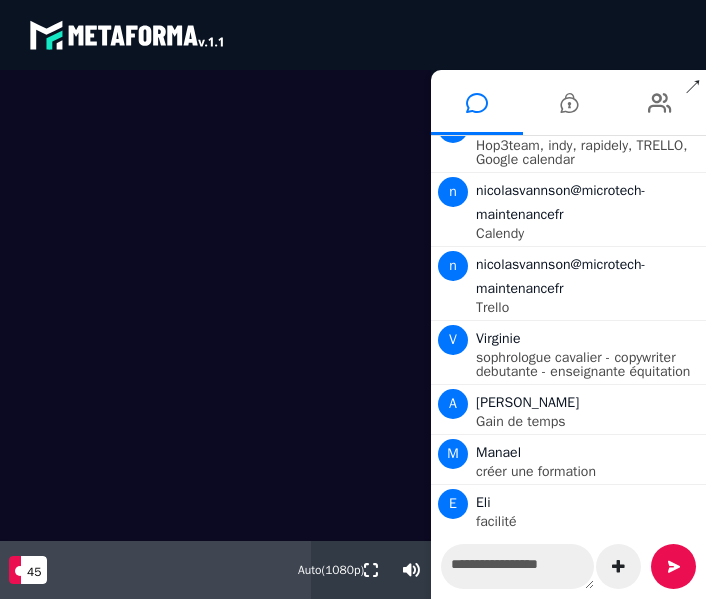type on "**********" 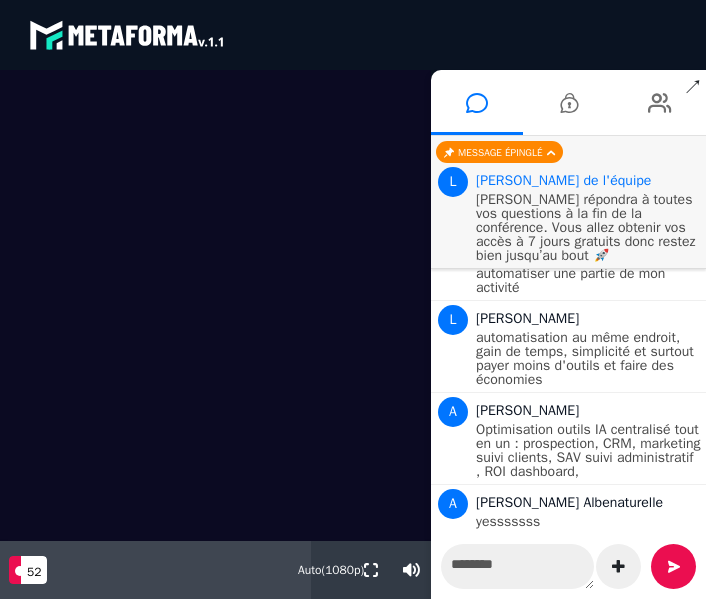 scroll, scrollTop: 3761, scrollLeft: 0, axis: vertical 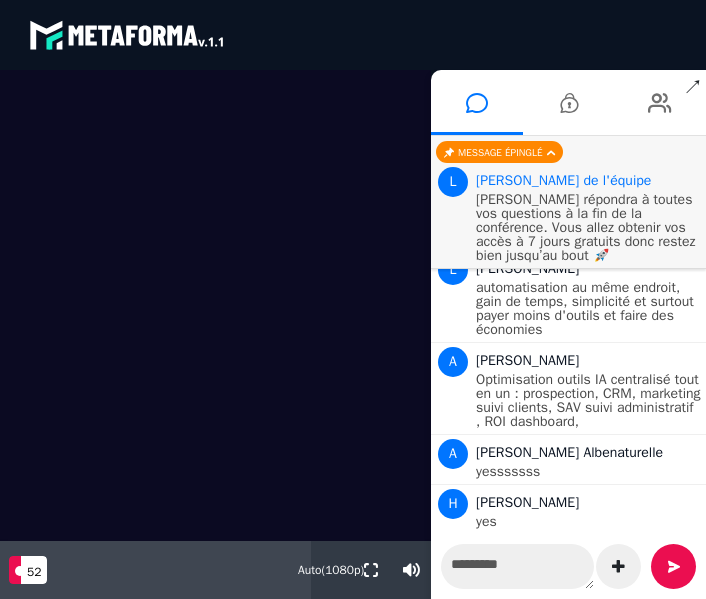 type on "*********" 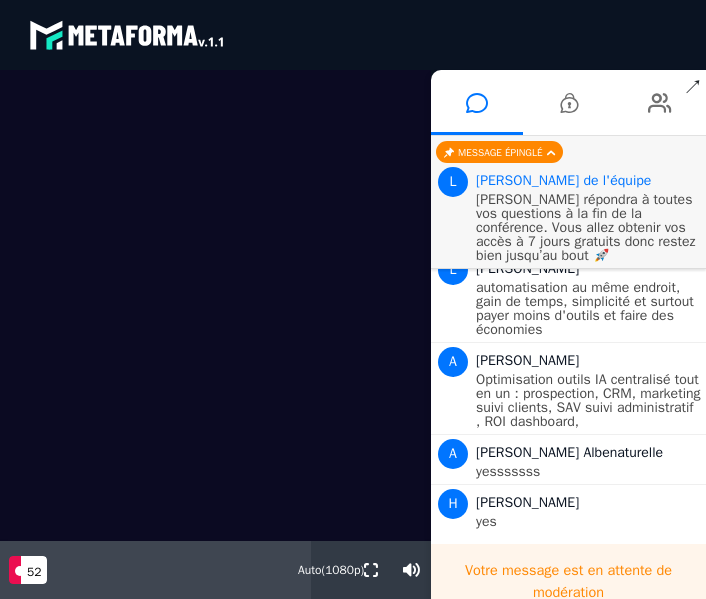 type 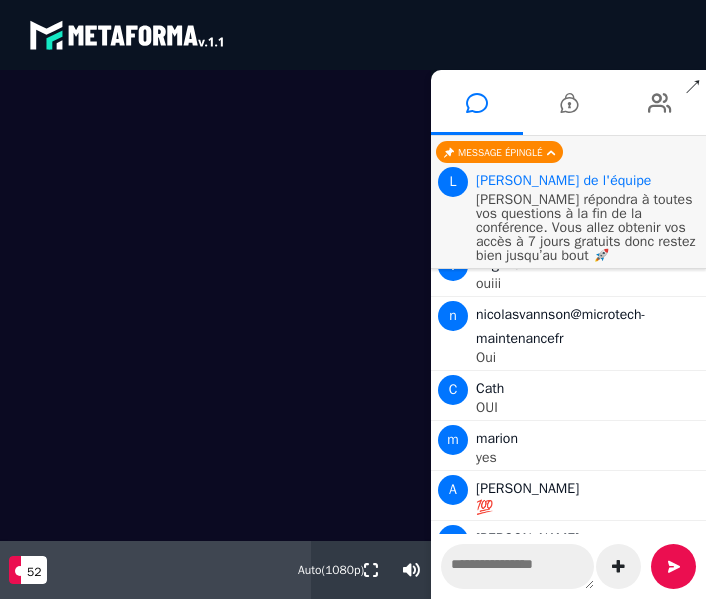 scroll, scrollTop: 4335, scrollLeft: 0, axis: vertical 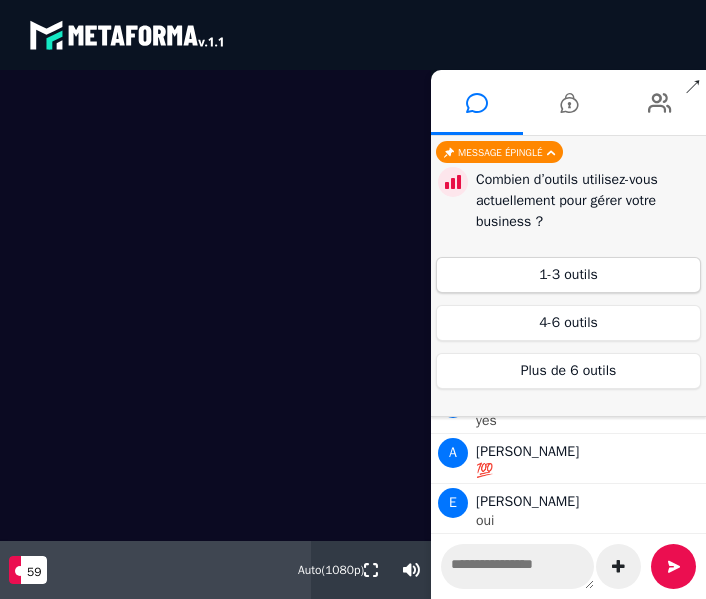 click on "1-3 outils" at bounding box center (568, 275) 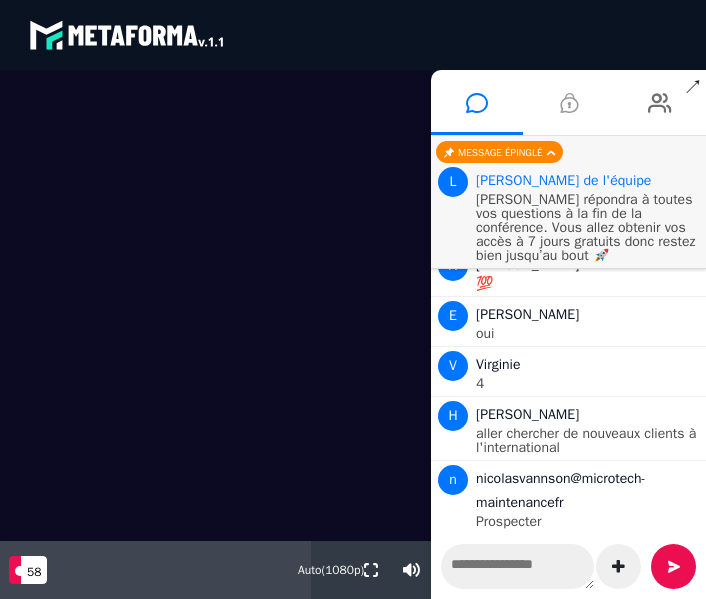scroll, scrollTop: 4523, scrollLeft: 0, axis: vertical 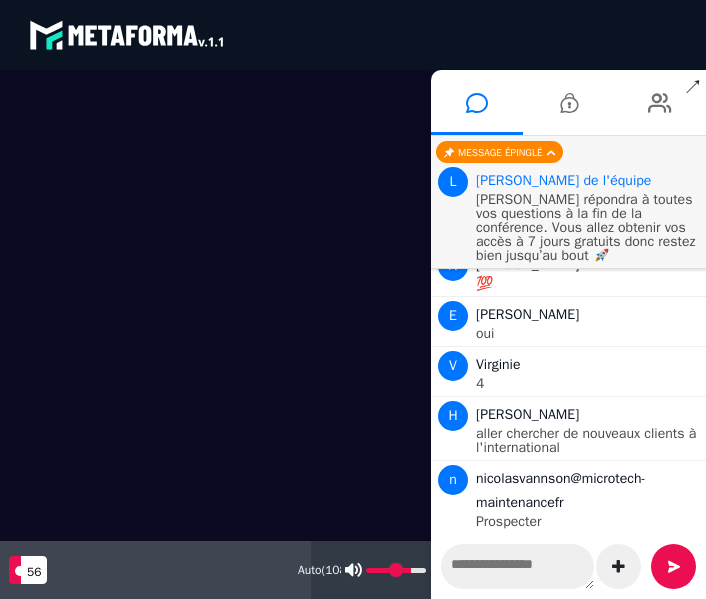 click at bounding box center (396, 570) 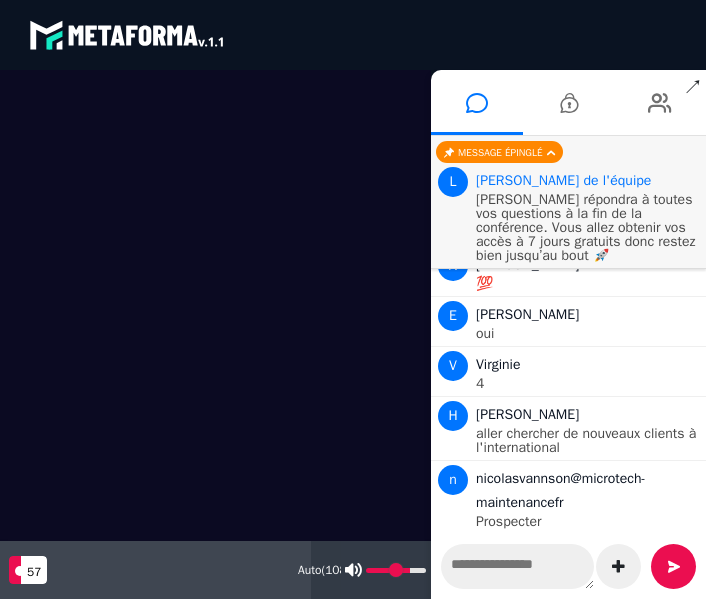 type on "**" 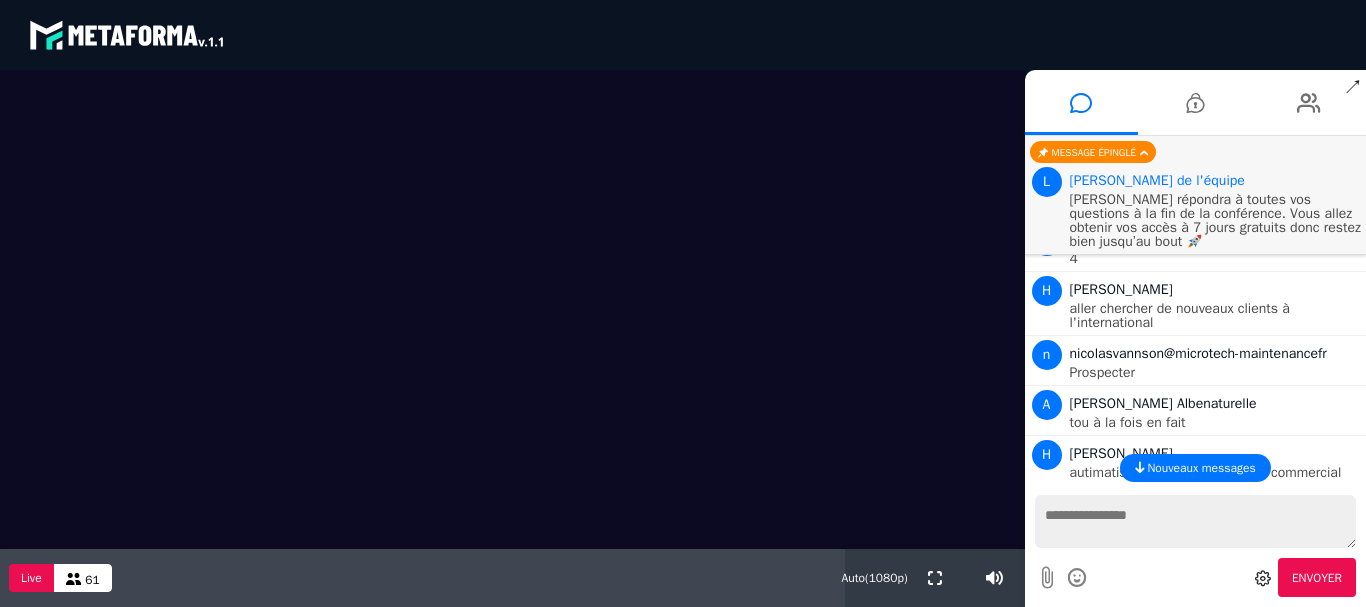 scroll, scrollTop: 4371, scrollLeft: 0, axis: vertical 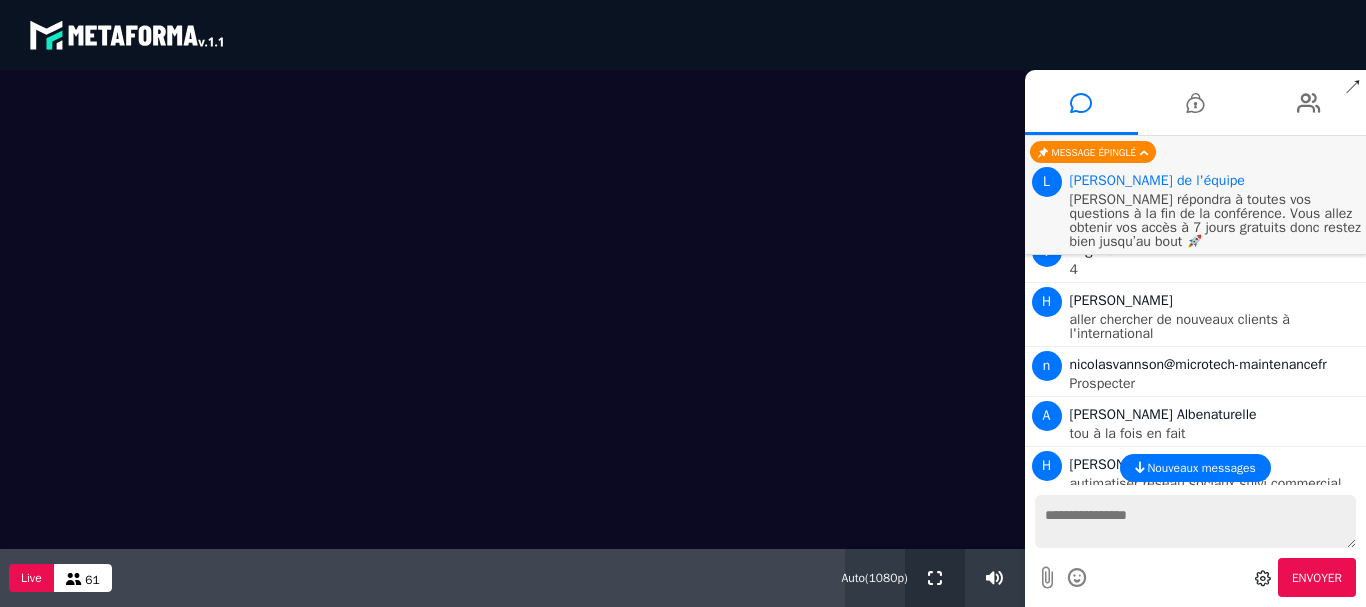 click at bounding box center (935, 578) 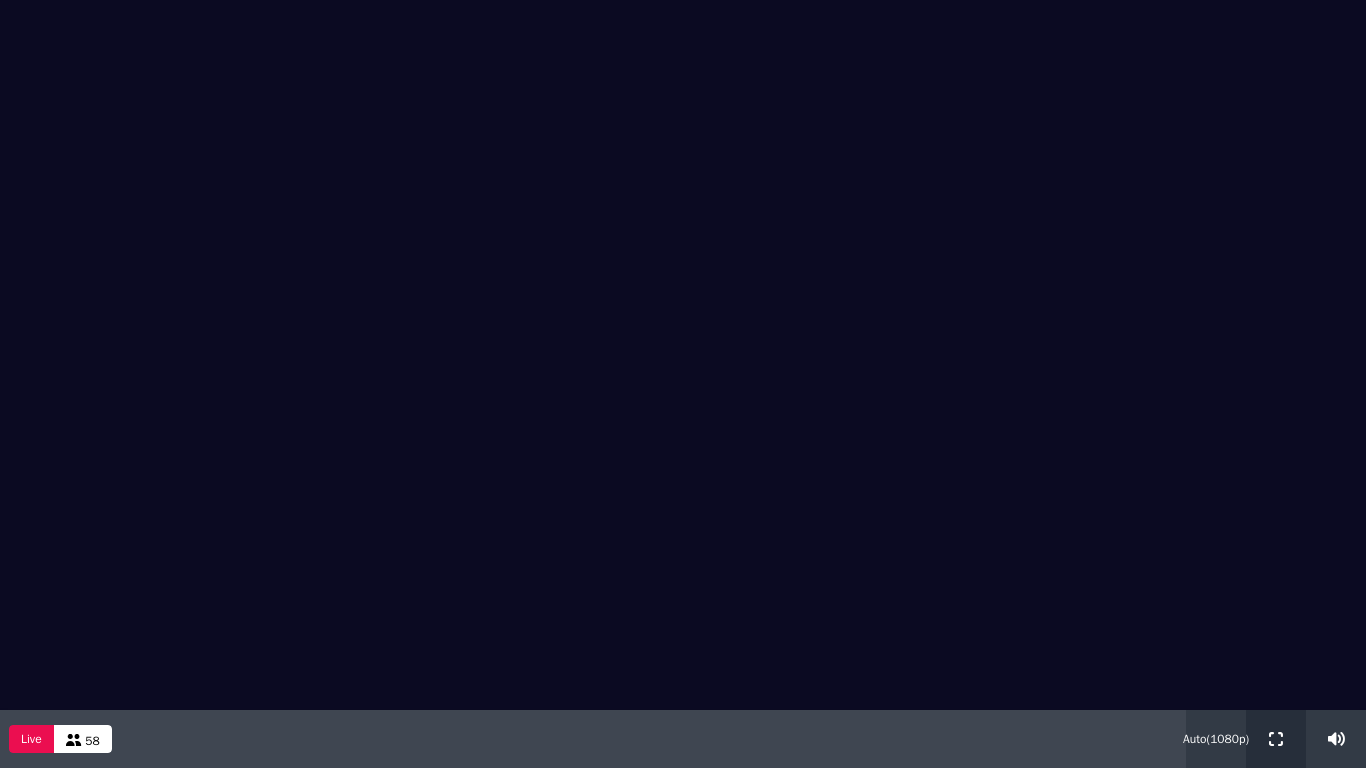 click at bounding box center (1276, 739) 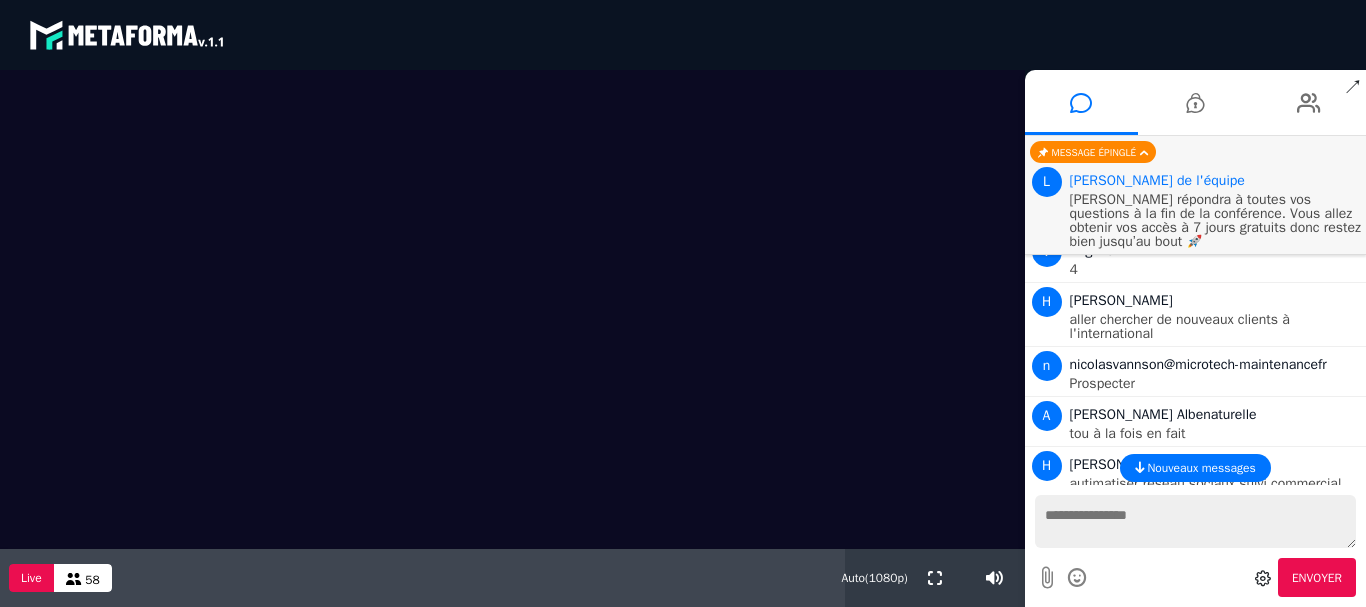 click on "Envoyer" at bounding box center (1196, 577) 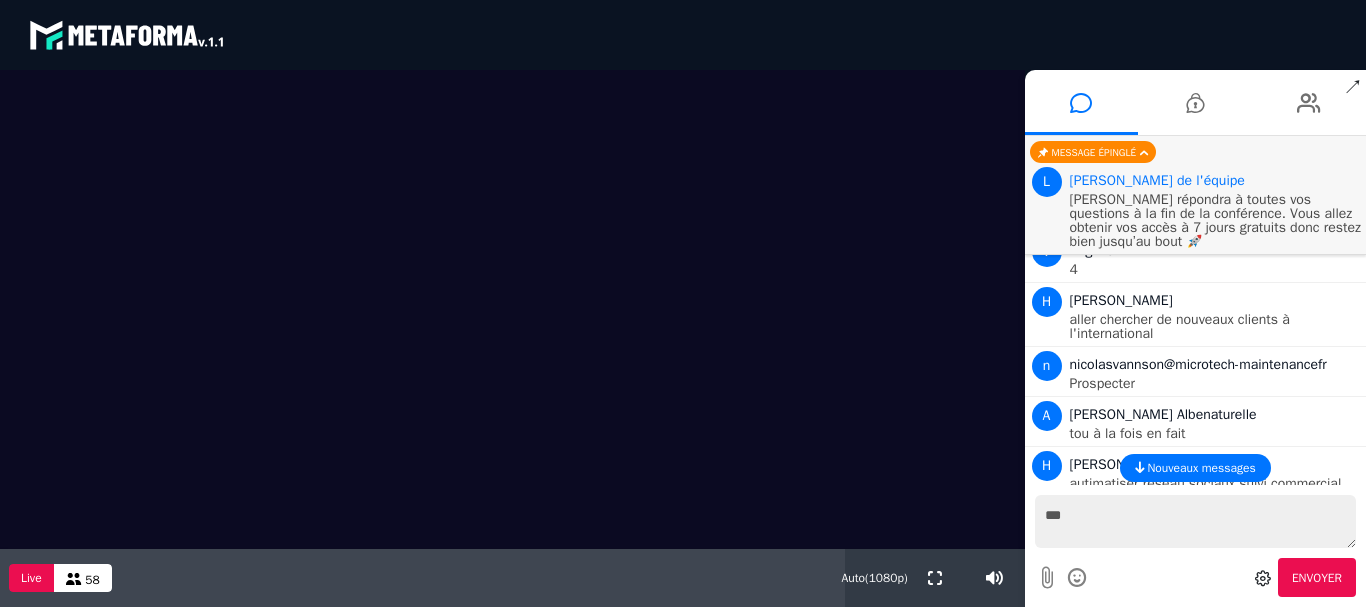 type on "***" 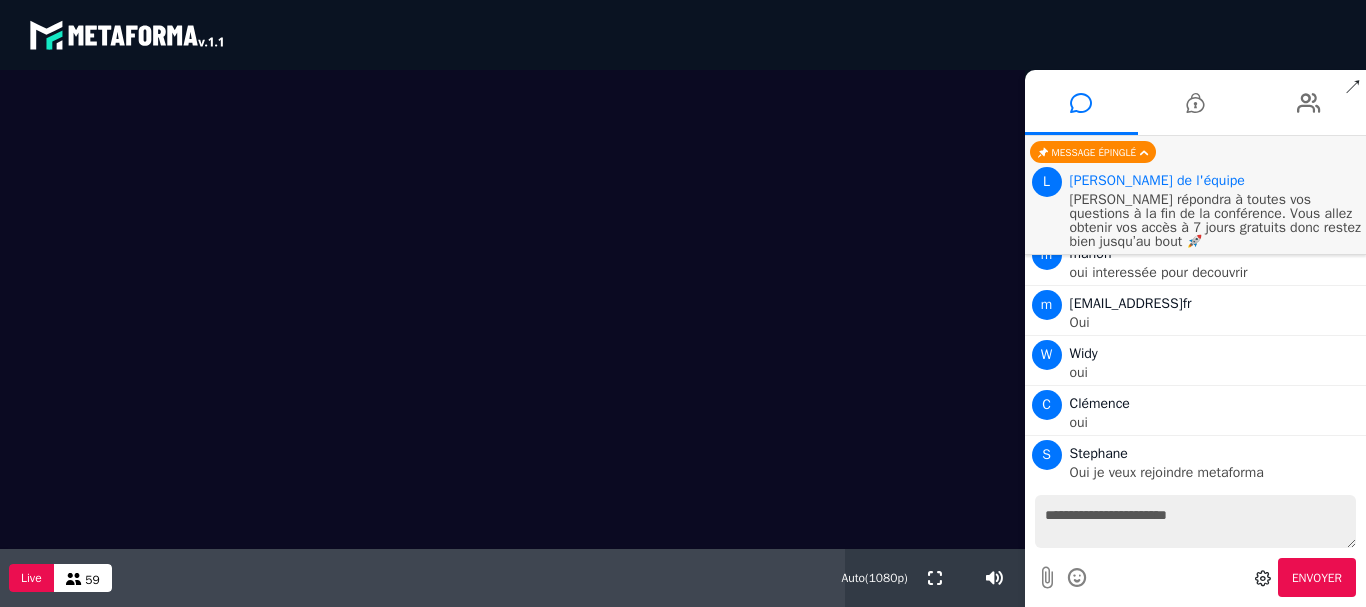 scroll, scrollTop: 5032, scrollLeft: 0, axis: vertical 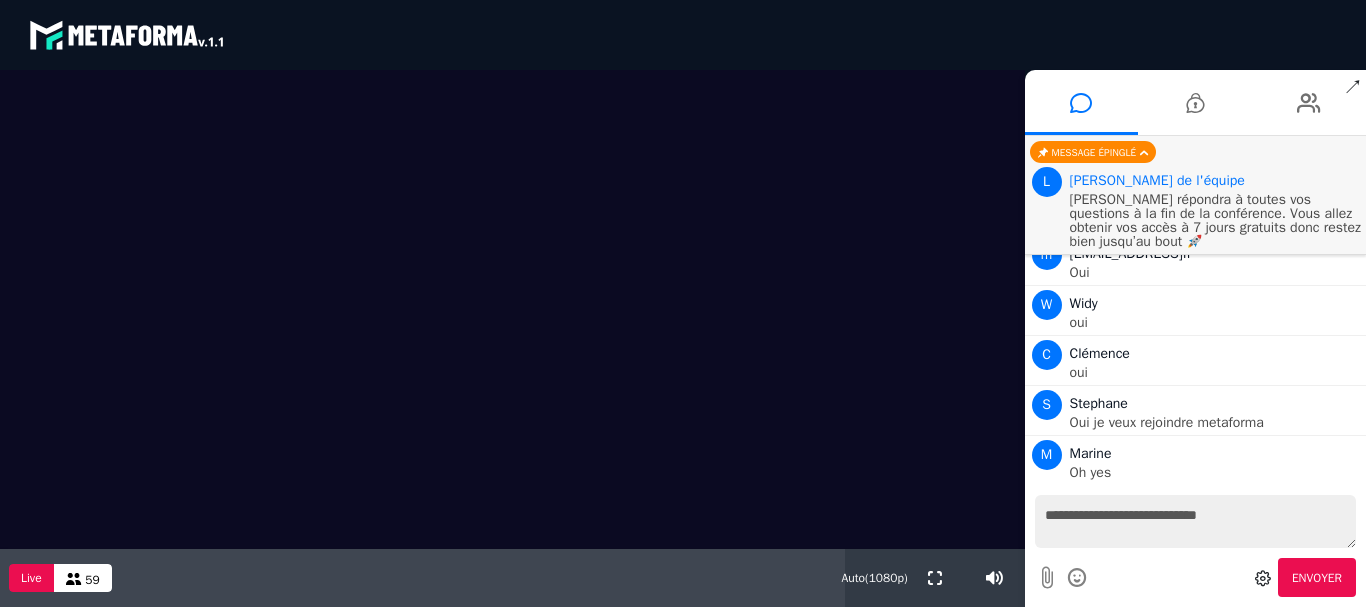 type on "**********" 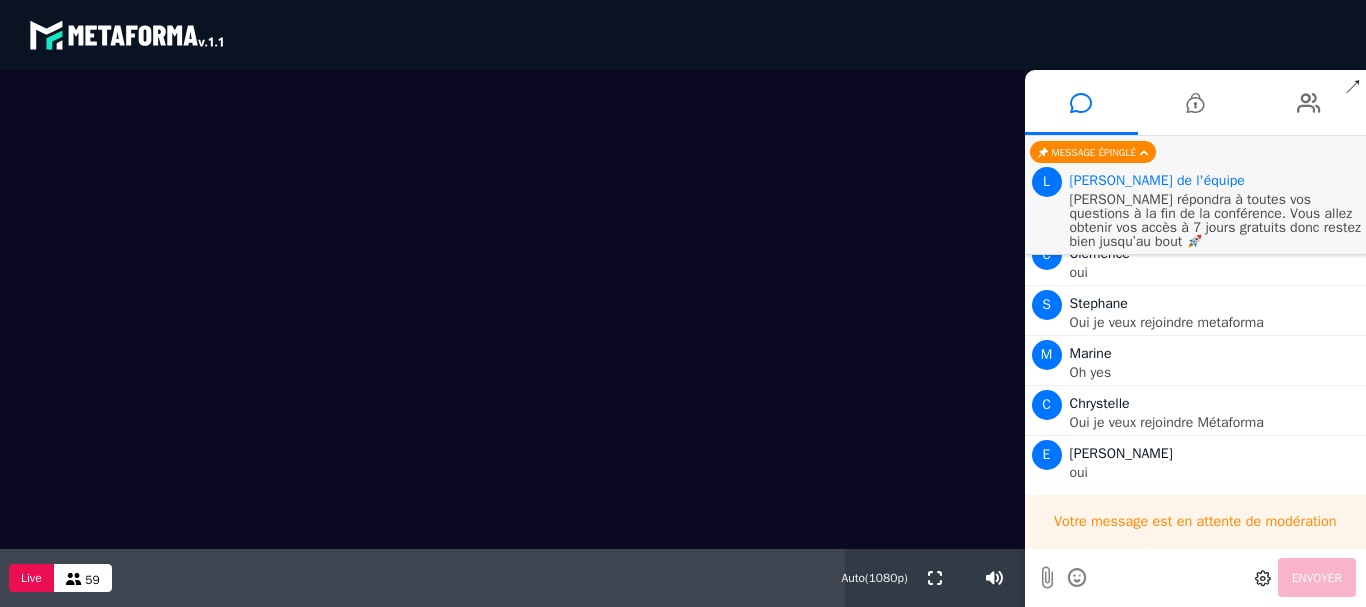 type 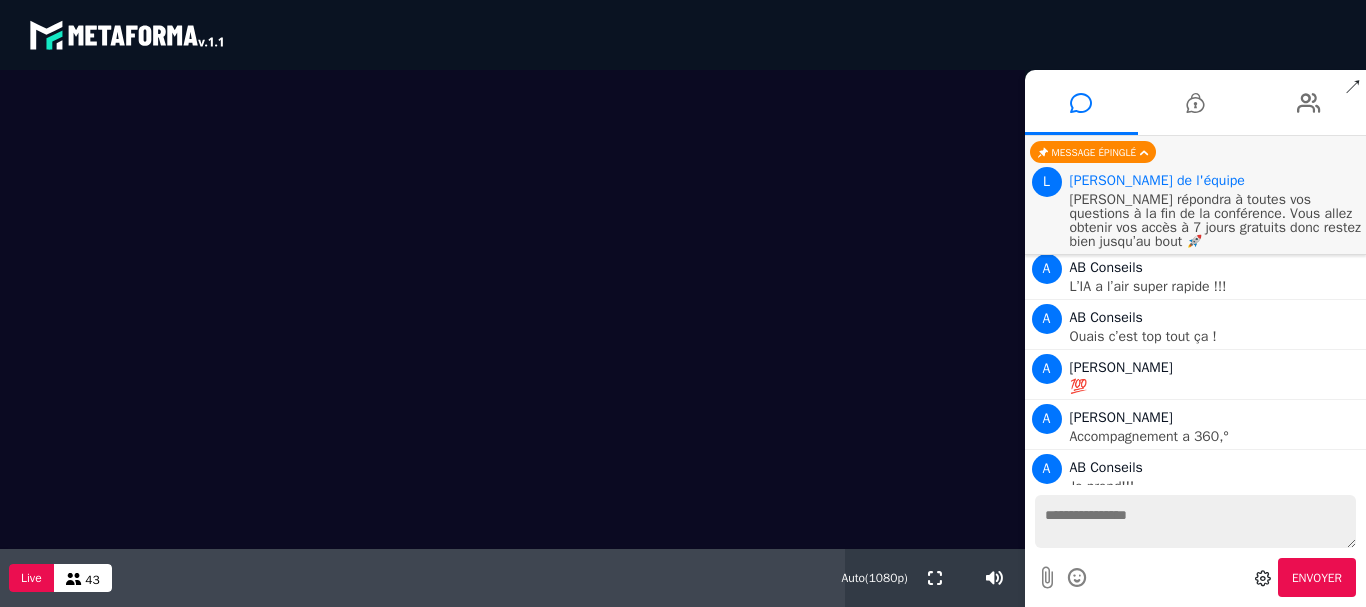 scroll, scrollTop: 6396, scrollLeft: 0, axis: vertical 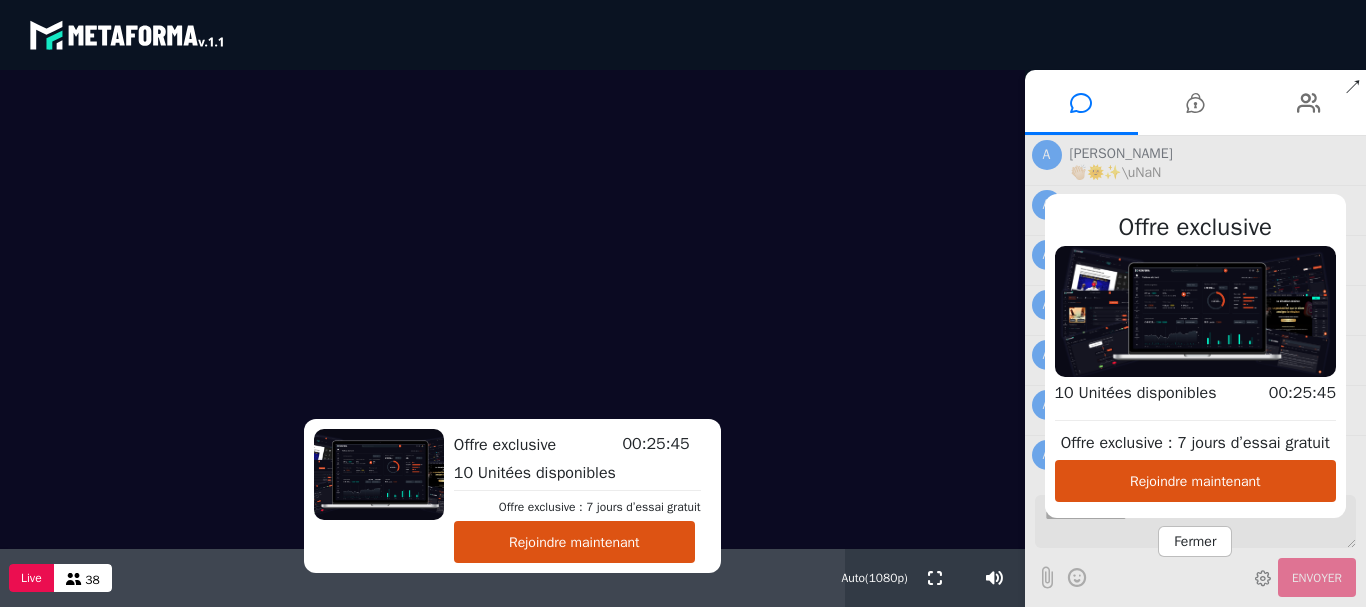 click on "Rejoindre maintenant" at bounding box center [574, 542] 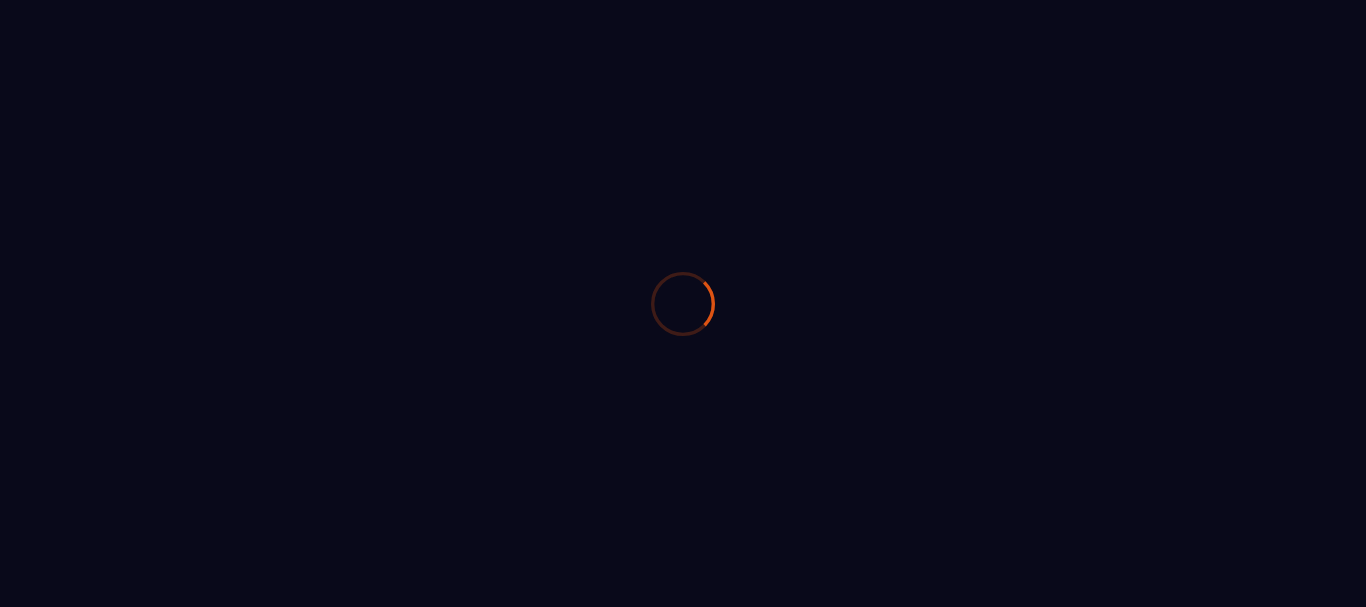 scroll, scrollTop: 0, scrollLeft: 0, axis: both 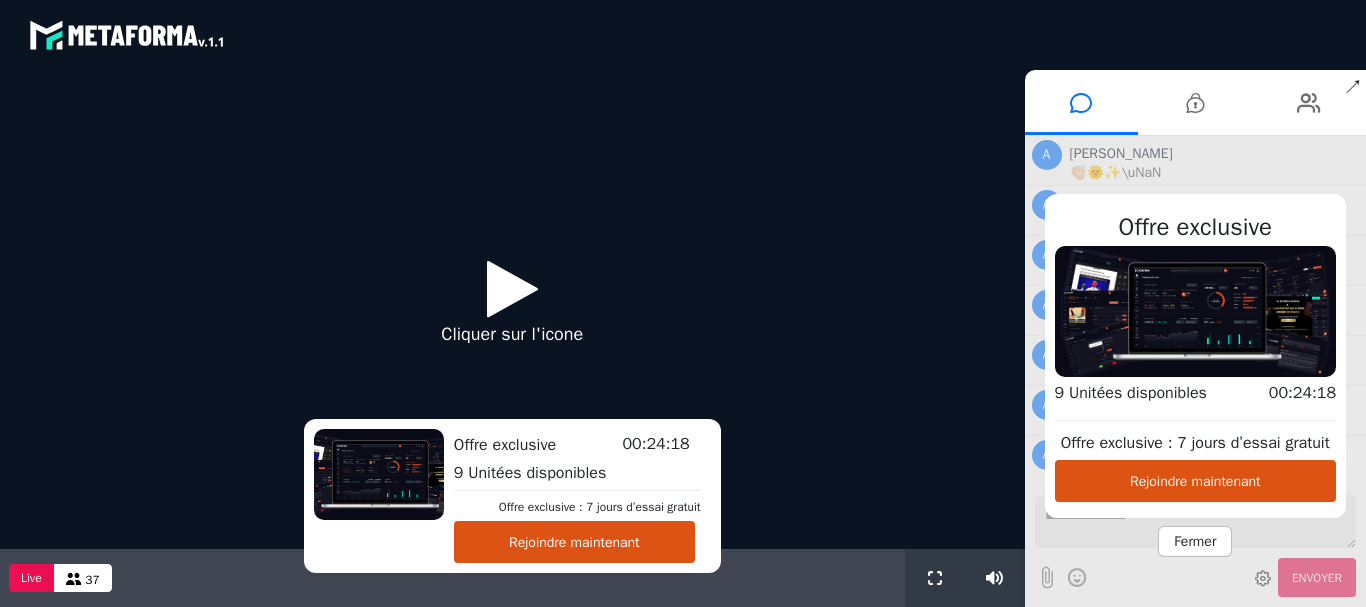 click at bounding box center (512, 288) 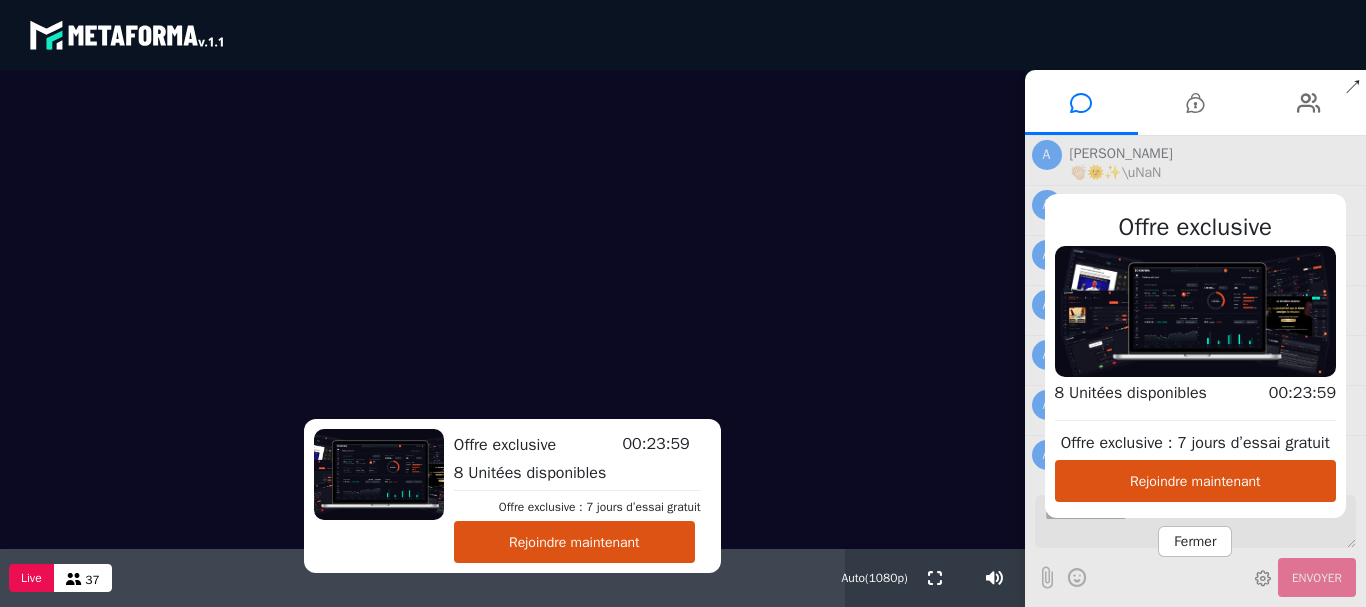 click on "Rejoindre maintenant" at bounding box center [574, 542] 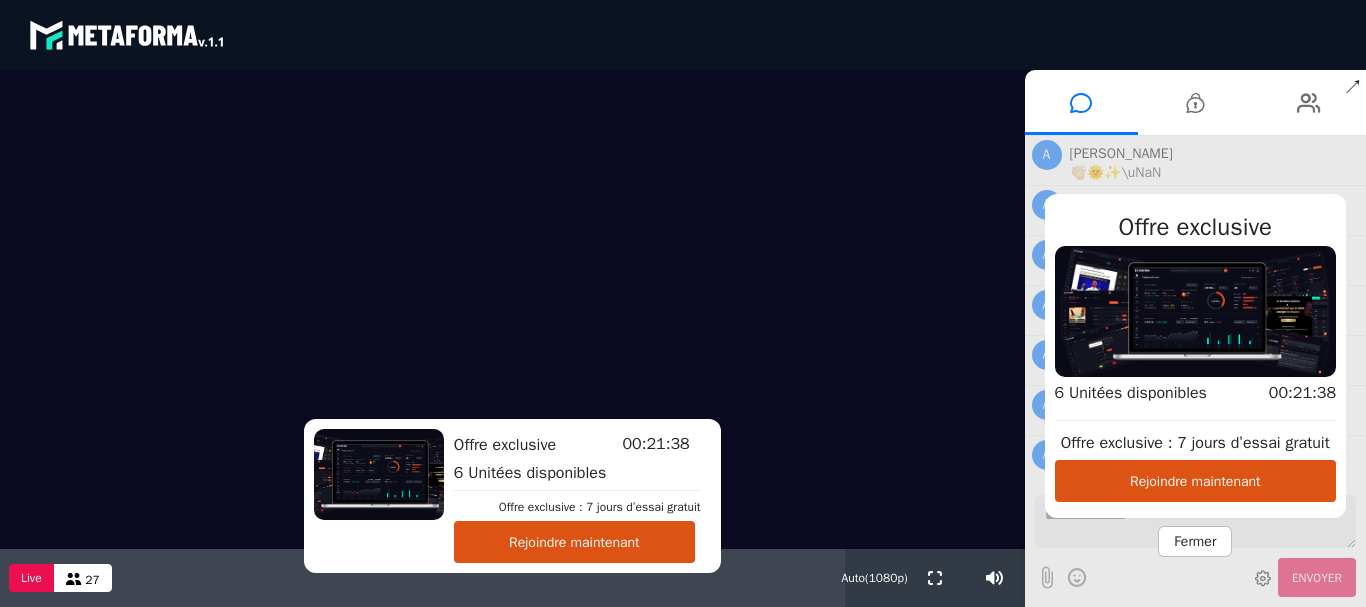 click on "Offre exclusive Offre exclusive : 7 jours d’essai gratuit Rejoindre maintenant 6    Unitées disponibles 00:21:38 Fermer" at bounding box center [1196, 371] 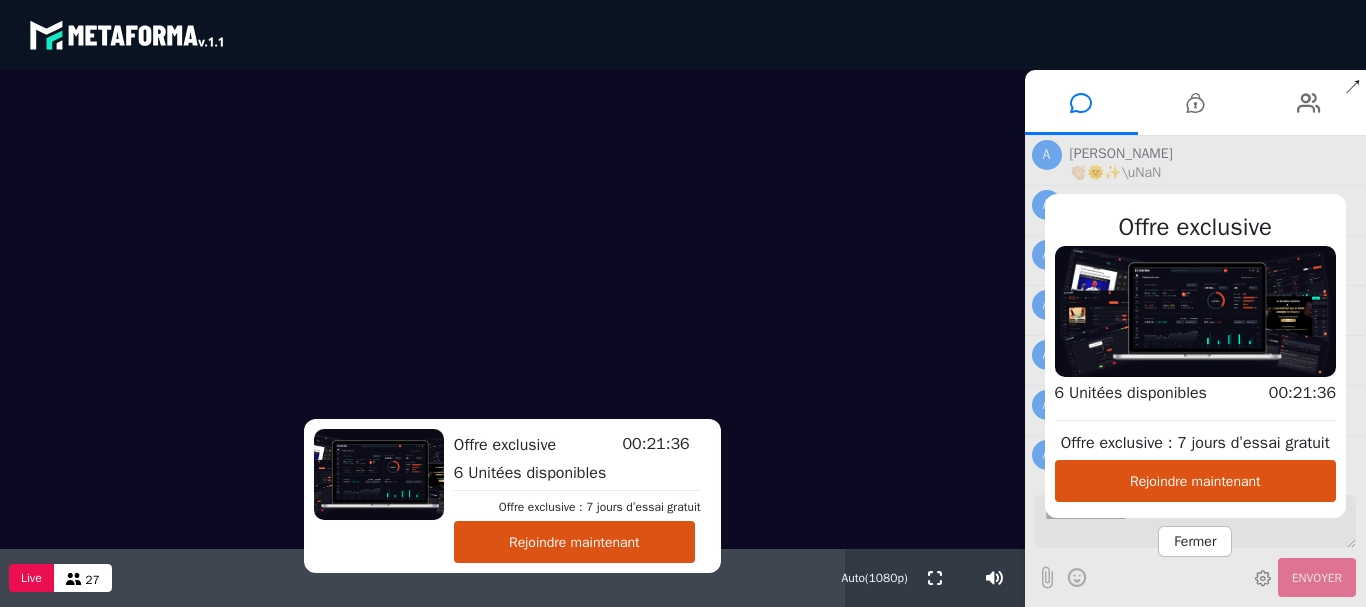 click on "Fermer" at bounding box center (1195, 541) 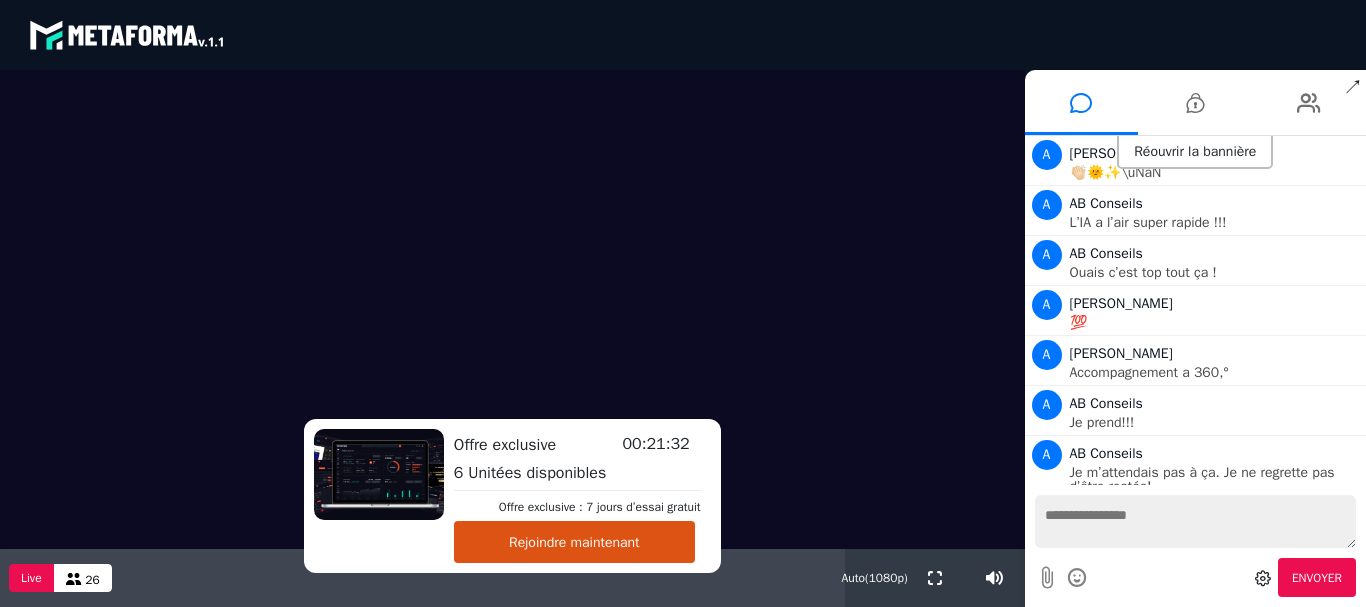 click at bounding box center [1196, 521] 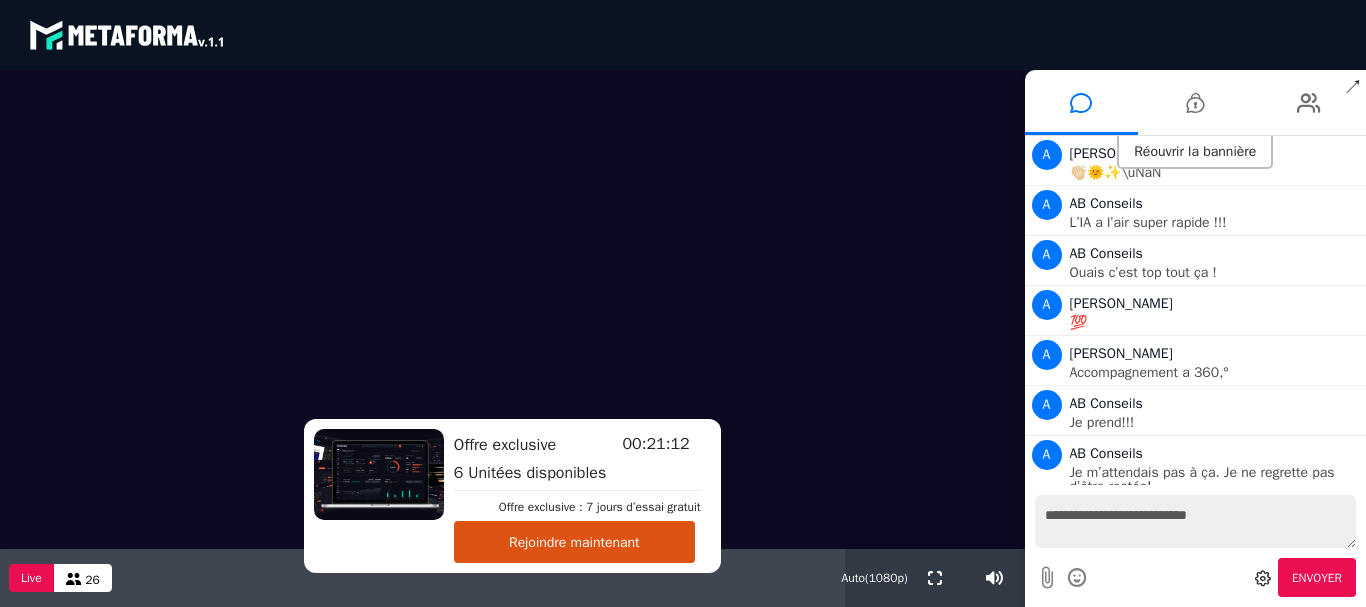 type on "**********" 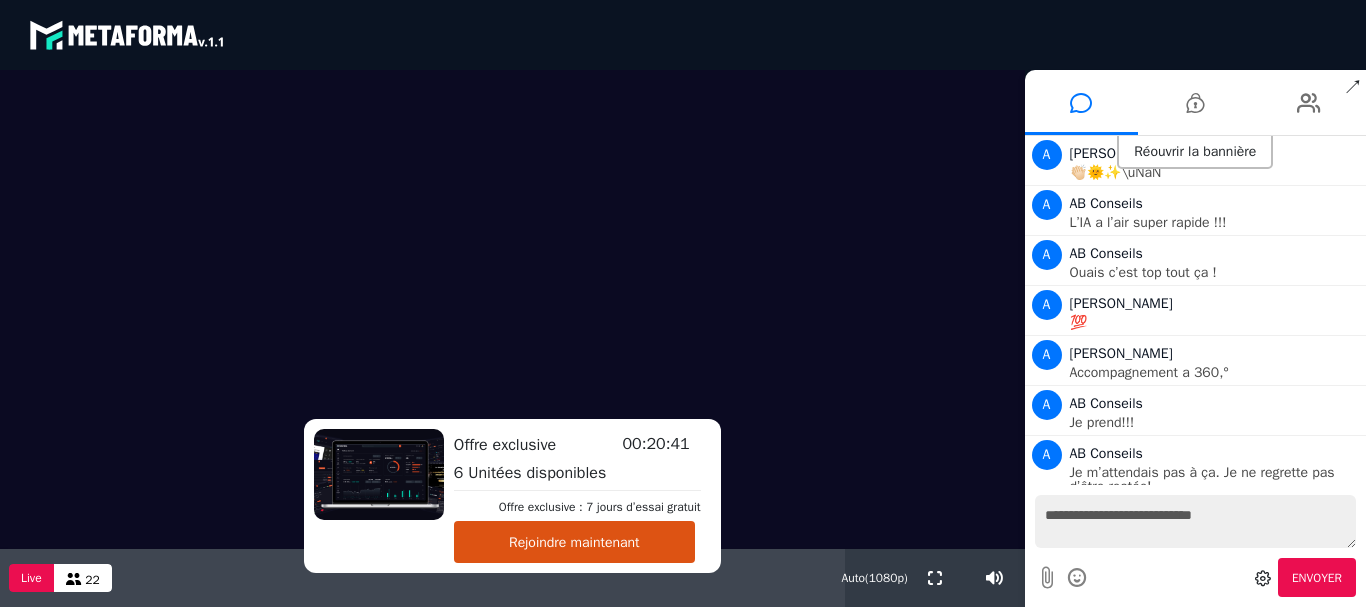 drag, startPoint x: 575, startPoint y: 538, endPoint x: 563, endPoint y: 542, distance: 12.649111 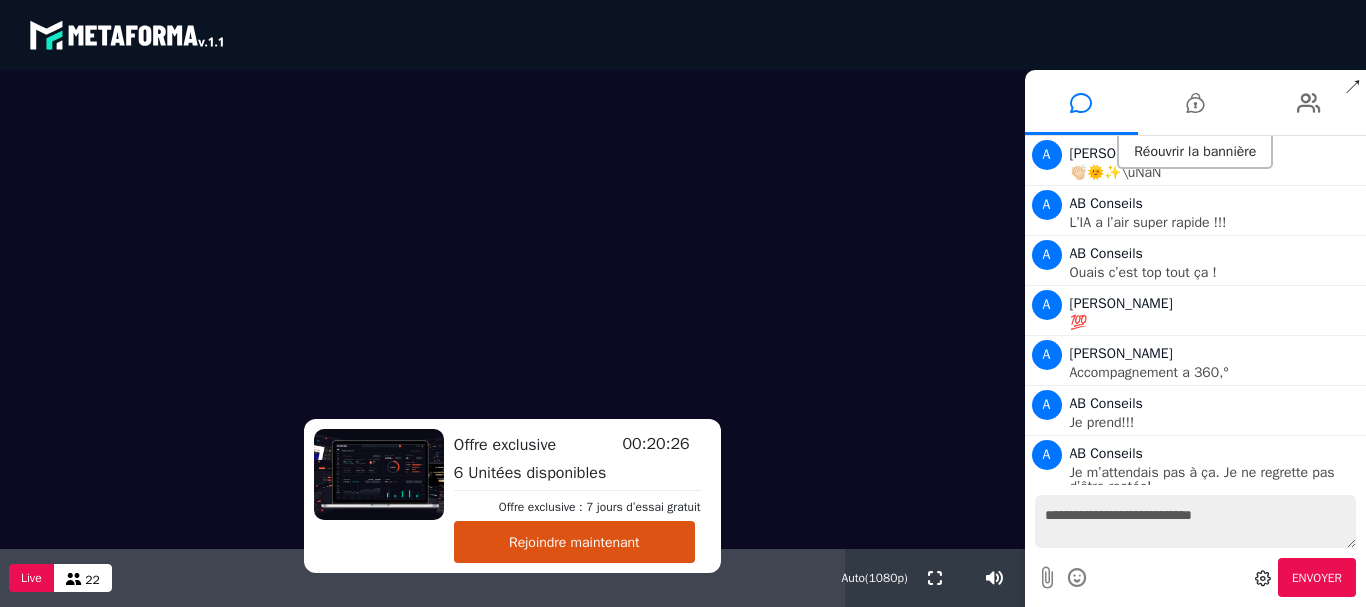 drag, startPoint x: 563, startPoint y: 542, endPoint x: 536, endPoint y: 536, distance: 27.658634 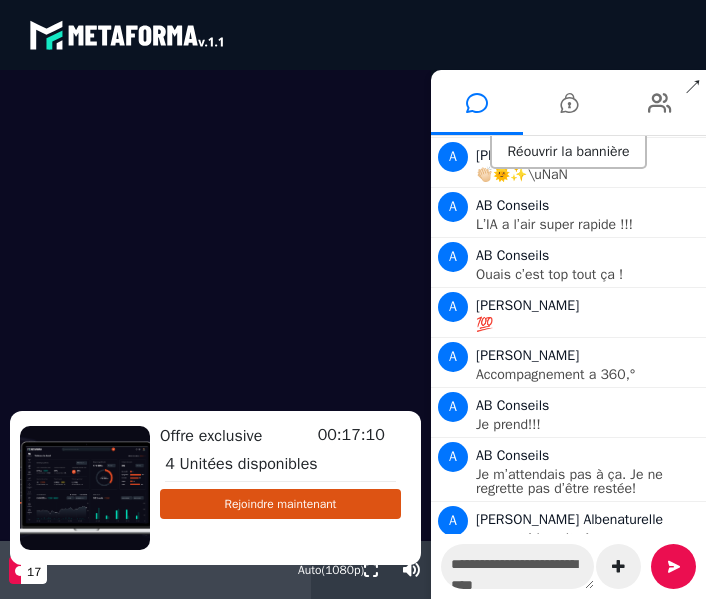 scroll, scrollTop: 1731, scrollLeft: 0, axis: vertical 